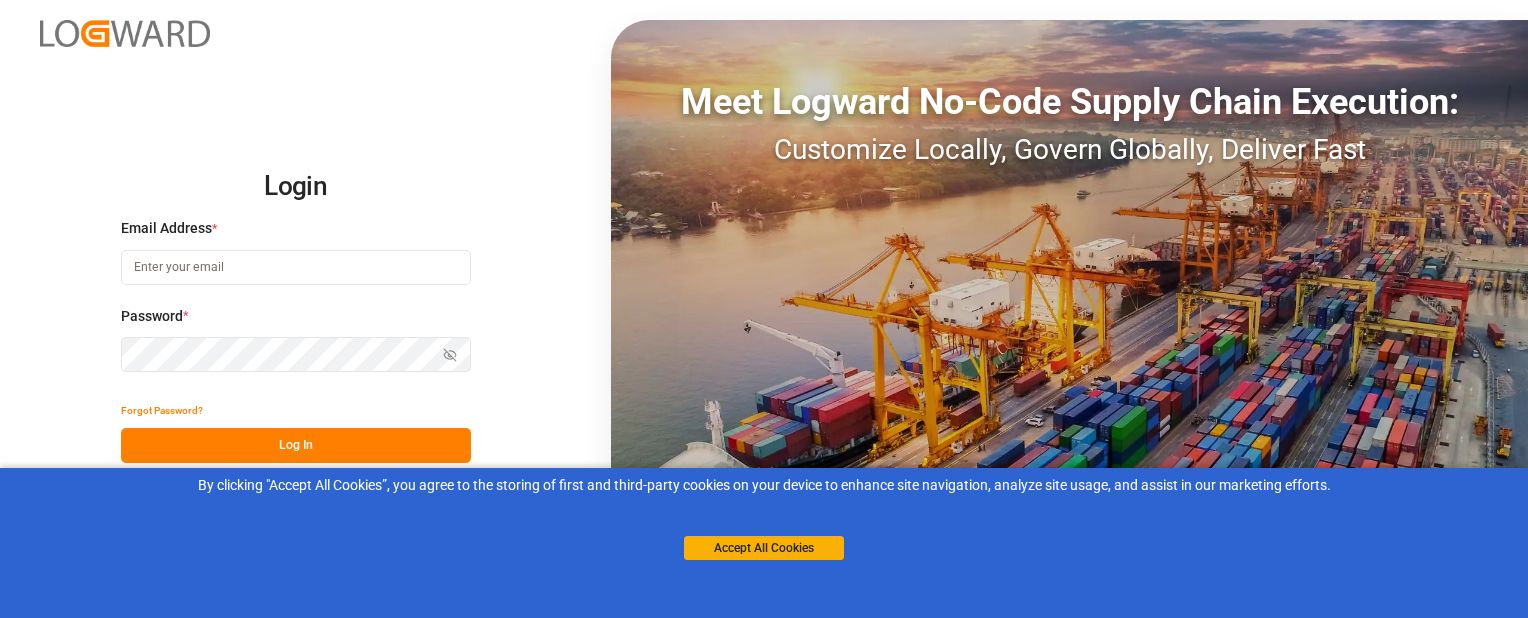 scroll, scrollTop: 0, scrollLeft: 0, axis: both 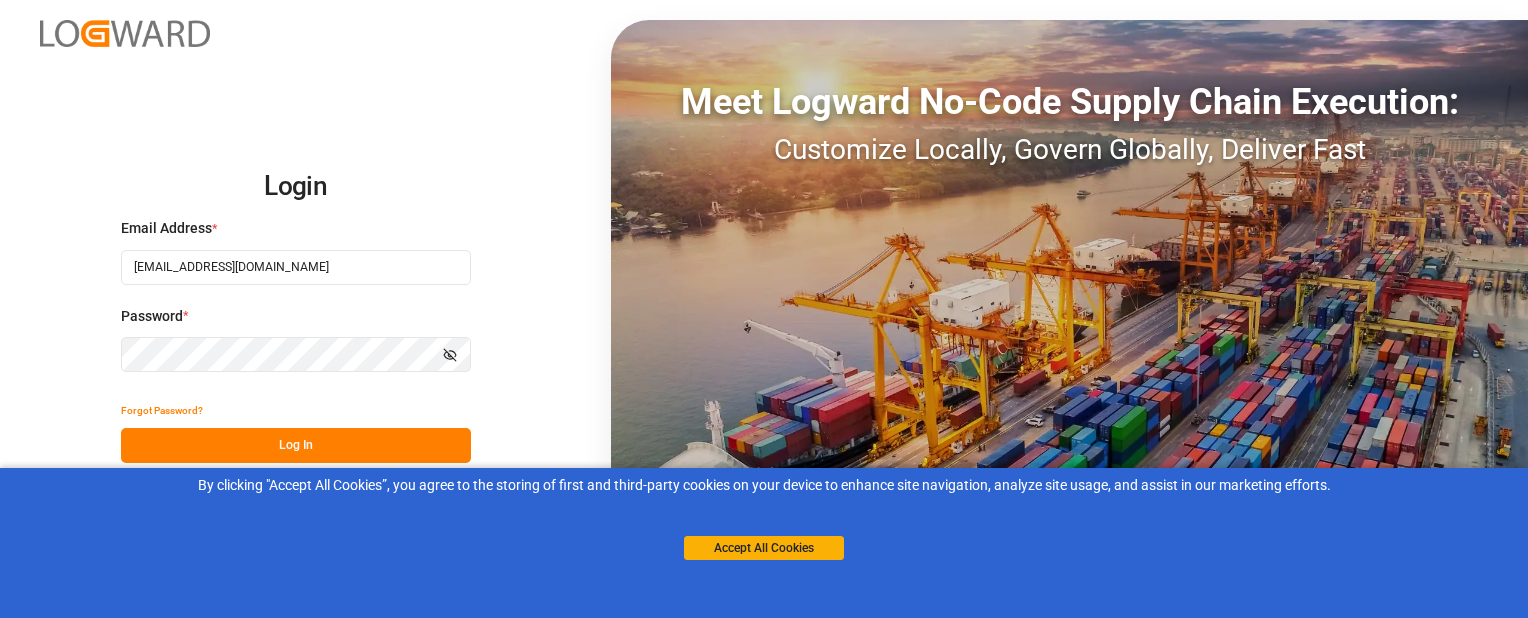 click on "Log In" at bounding box center (296, 445) 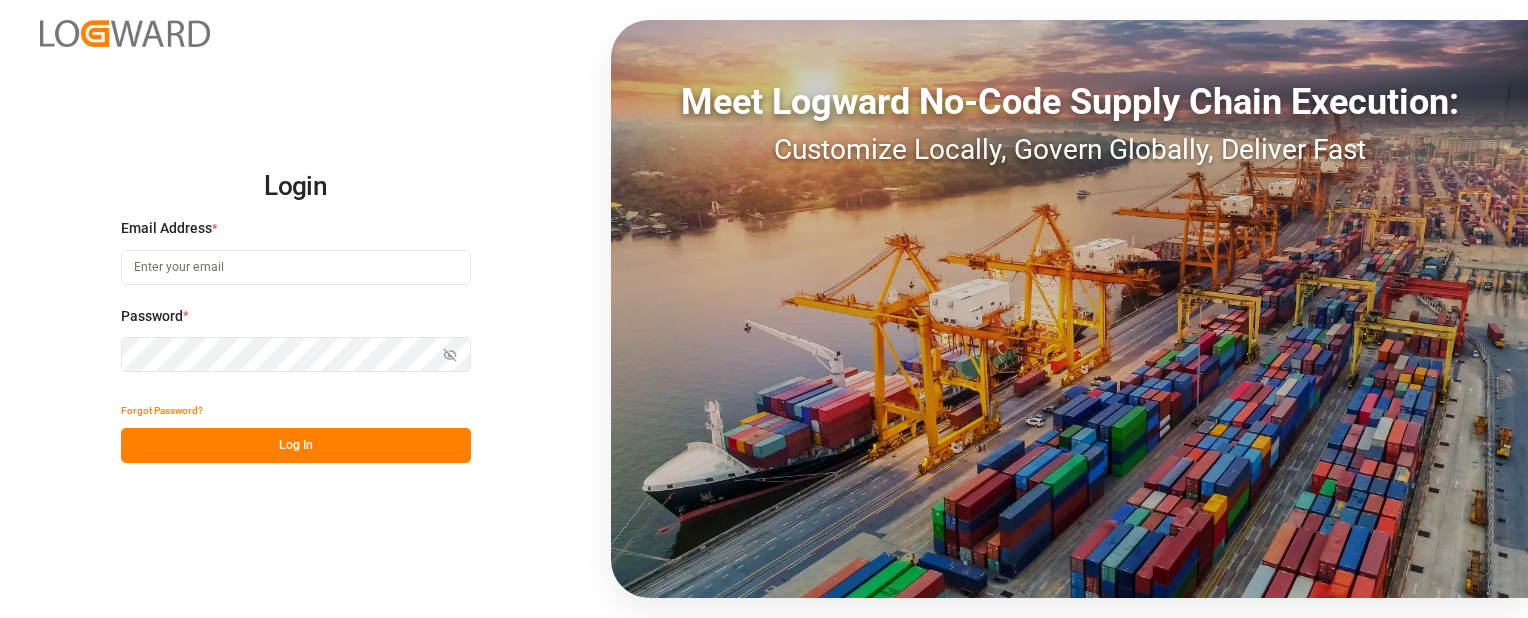 scroll, scrollTop: 0, scrollLeft: 0, axis: both 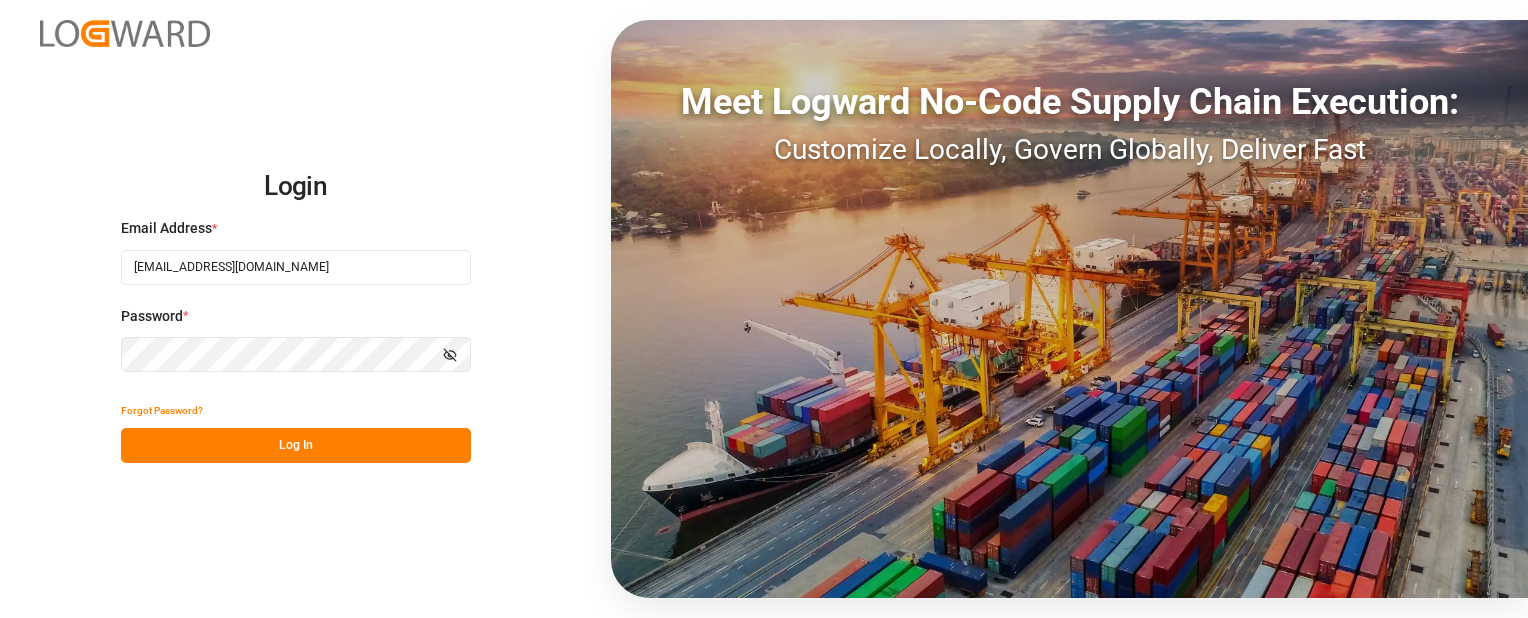 click on "Log In" at bounding box center (296, 445) 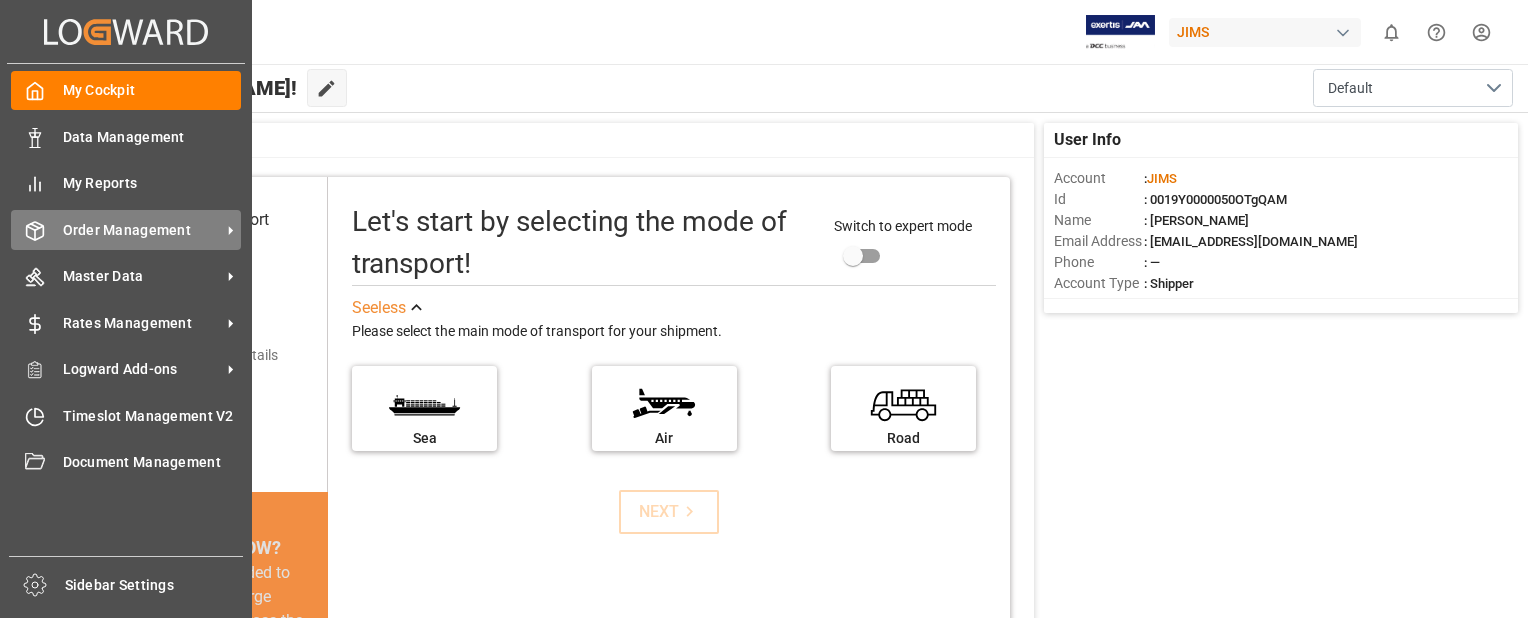 click on "Order Management" at bounding box center [142, 230] 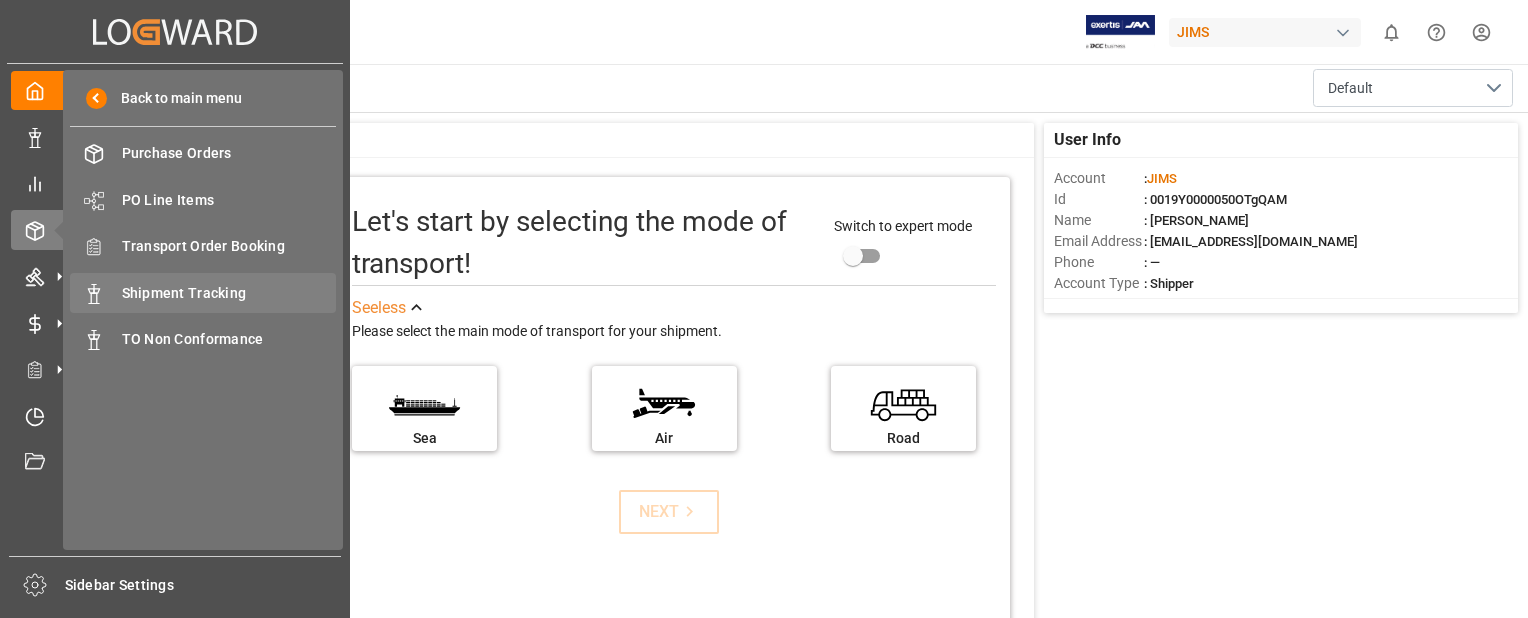 click on "Shipment Tracking" at bounding box center (229, 293) 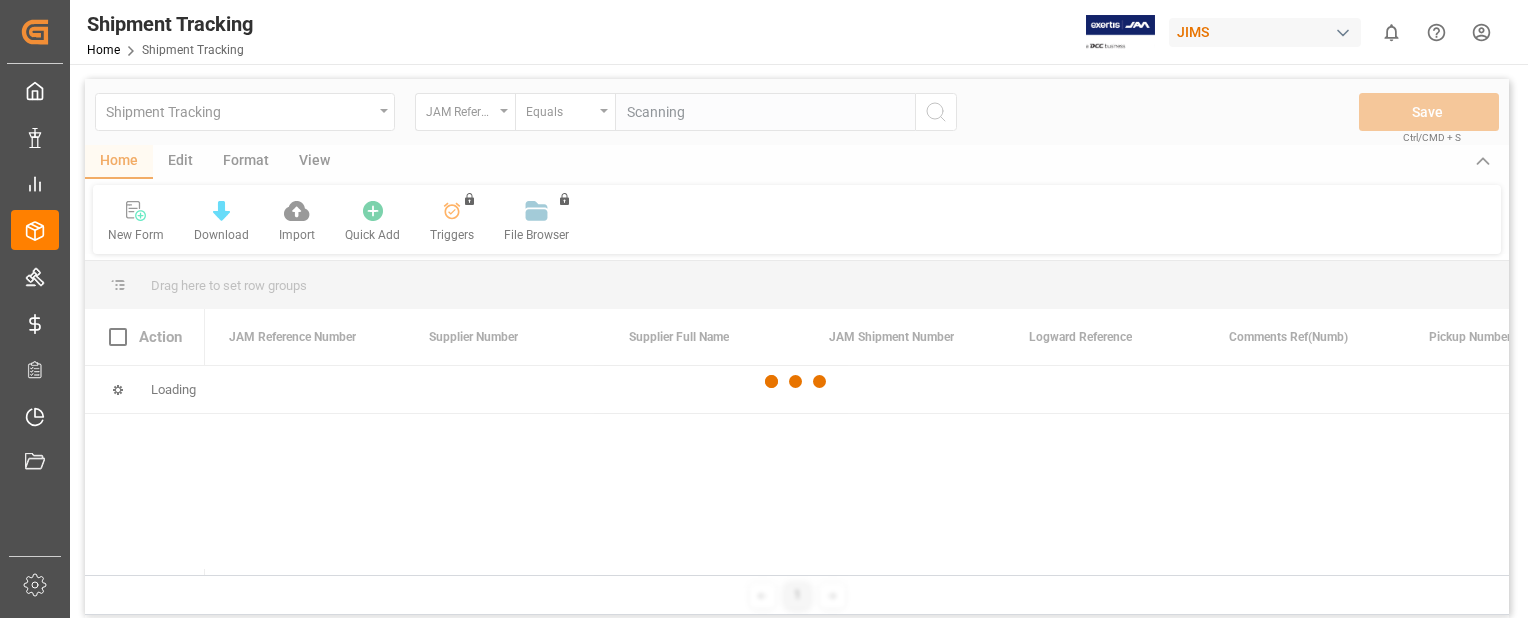 click at bounding box center (797, 382) 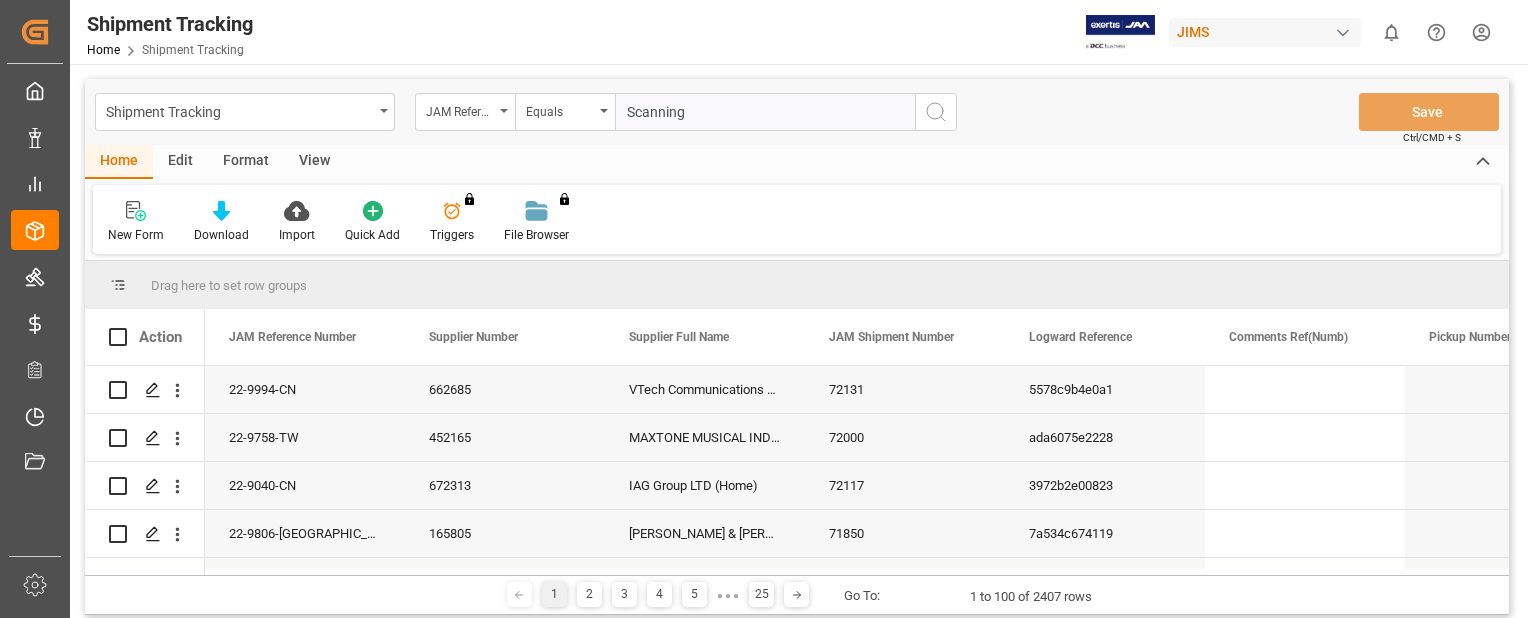 click on "Scanning" at bounding box center [765, 112] 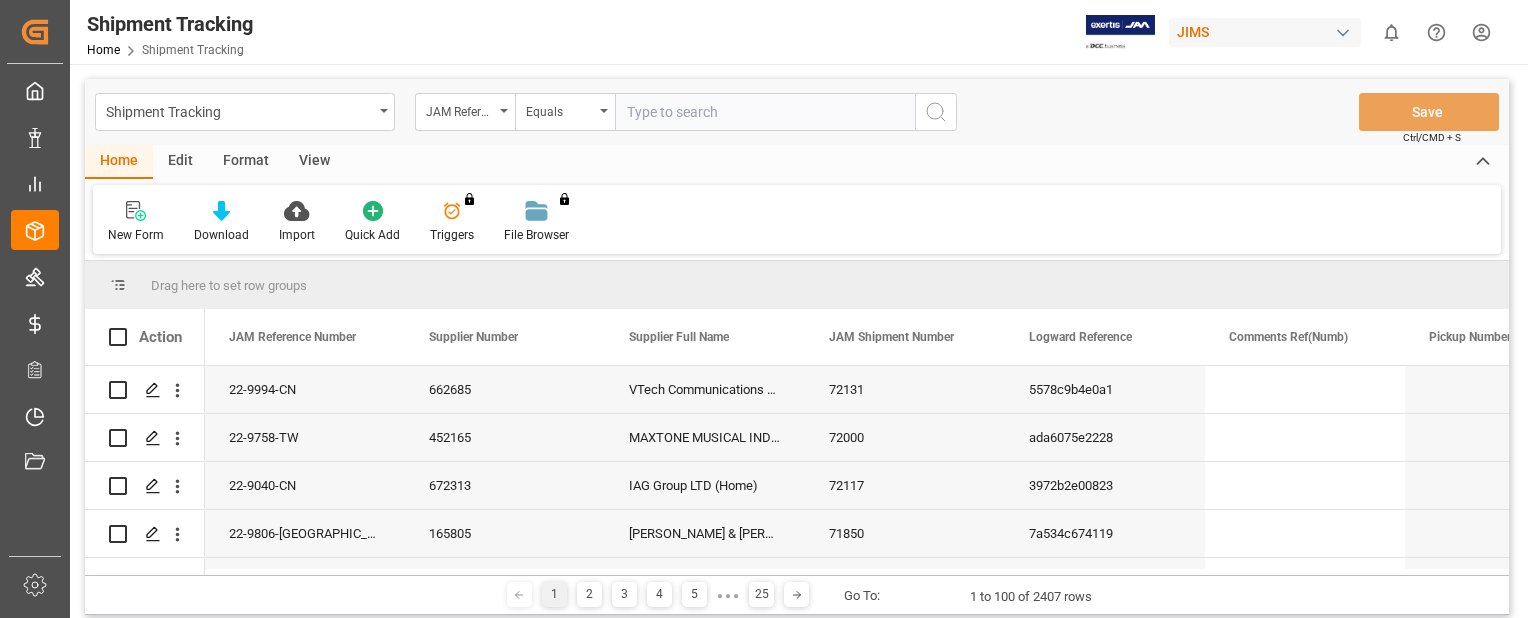 paste on "22-8749-MY" 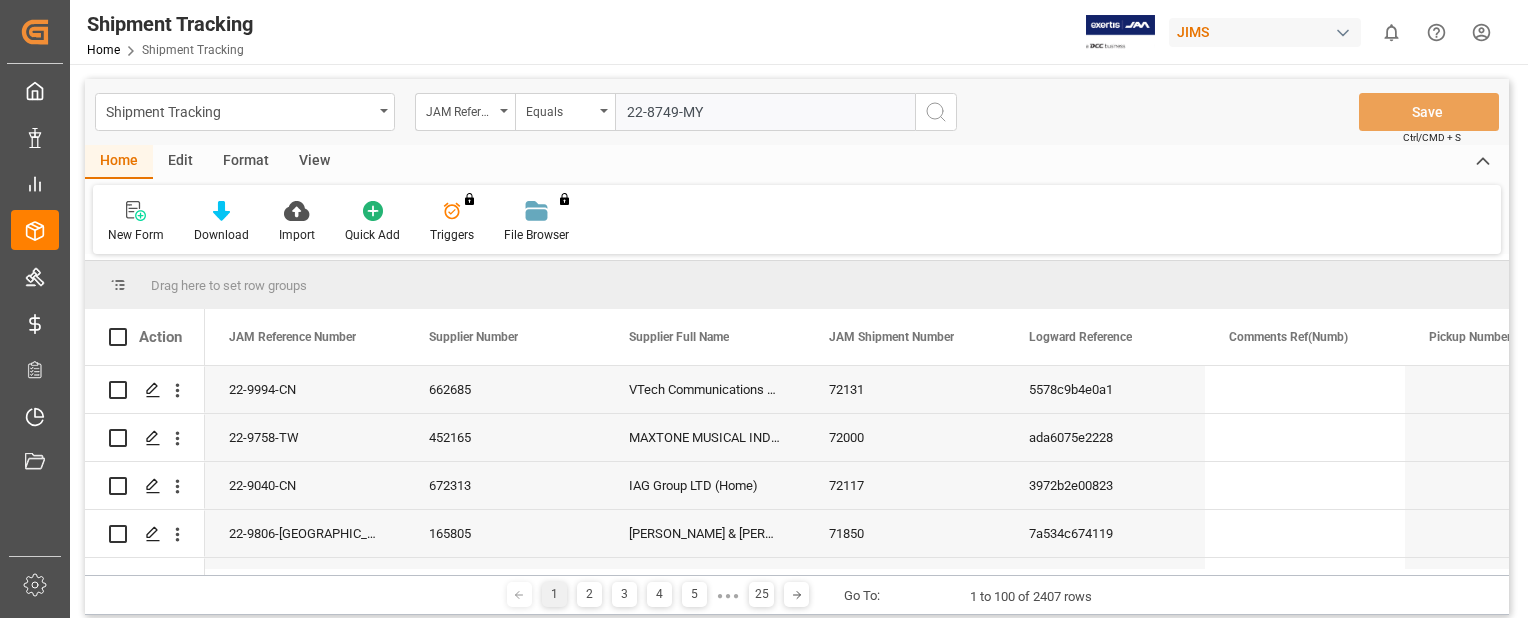 type 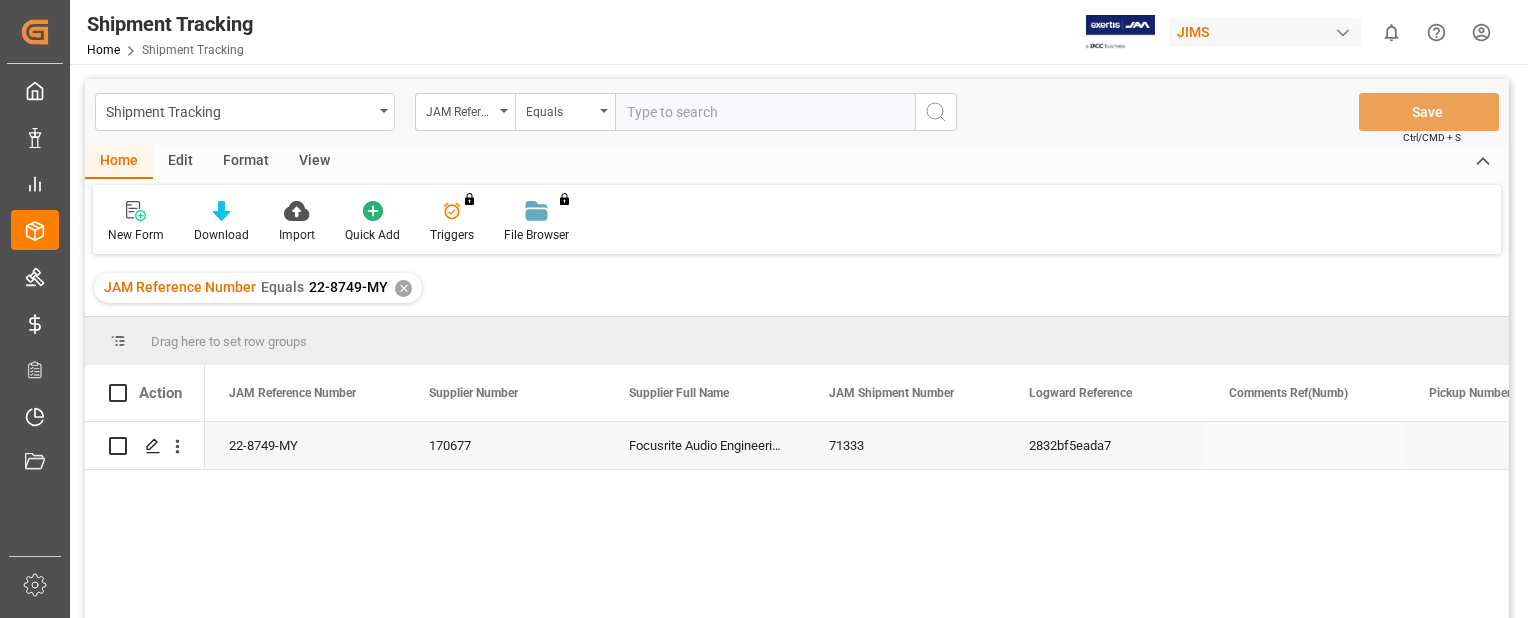 click on "22-8749-MY" at bounding box center [305, 445] 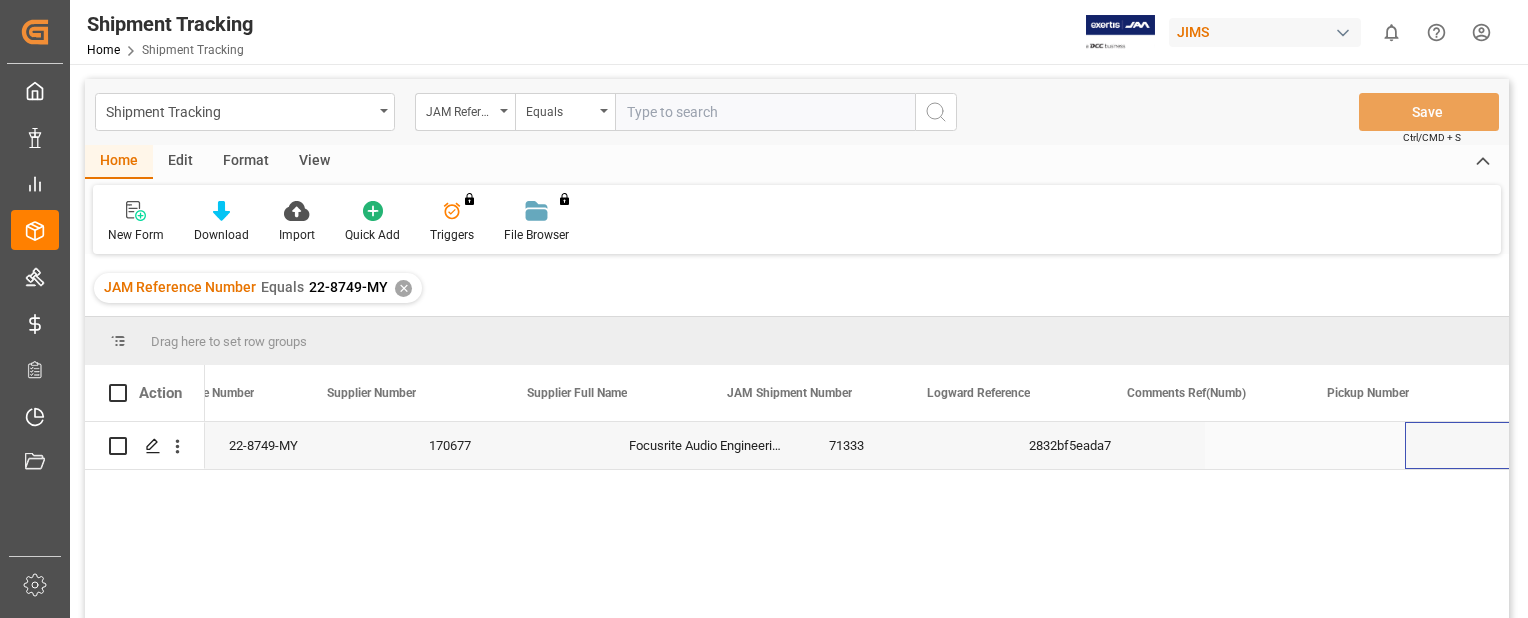 scroll, scrollTop: 0, scrollLeft: 102, axis: horizontal 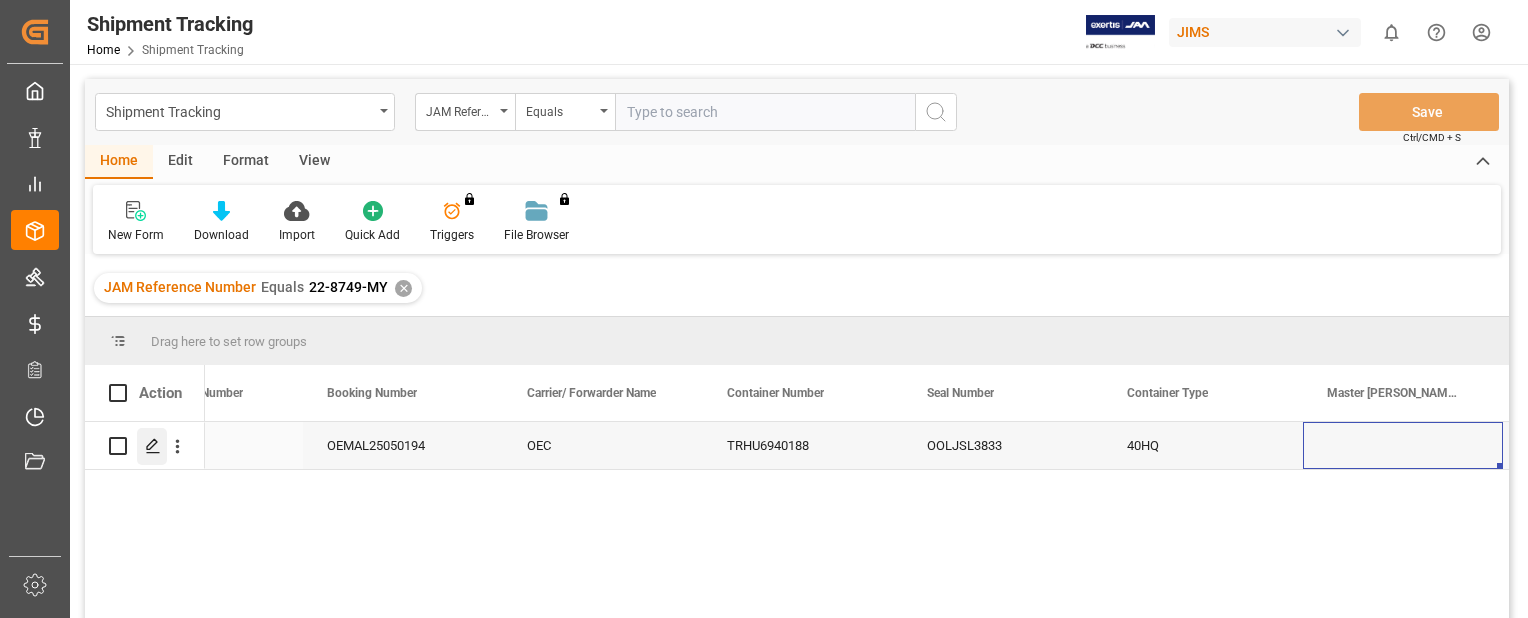 click 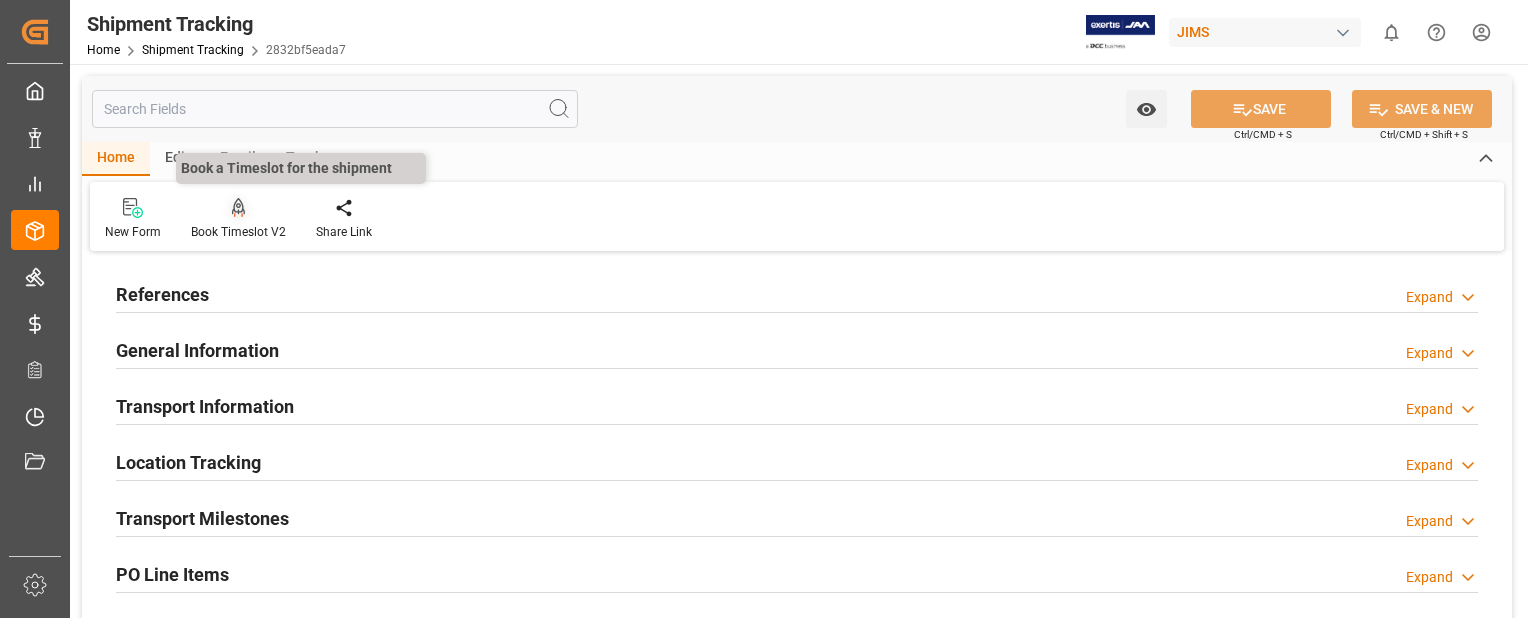 click 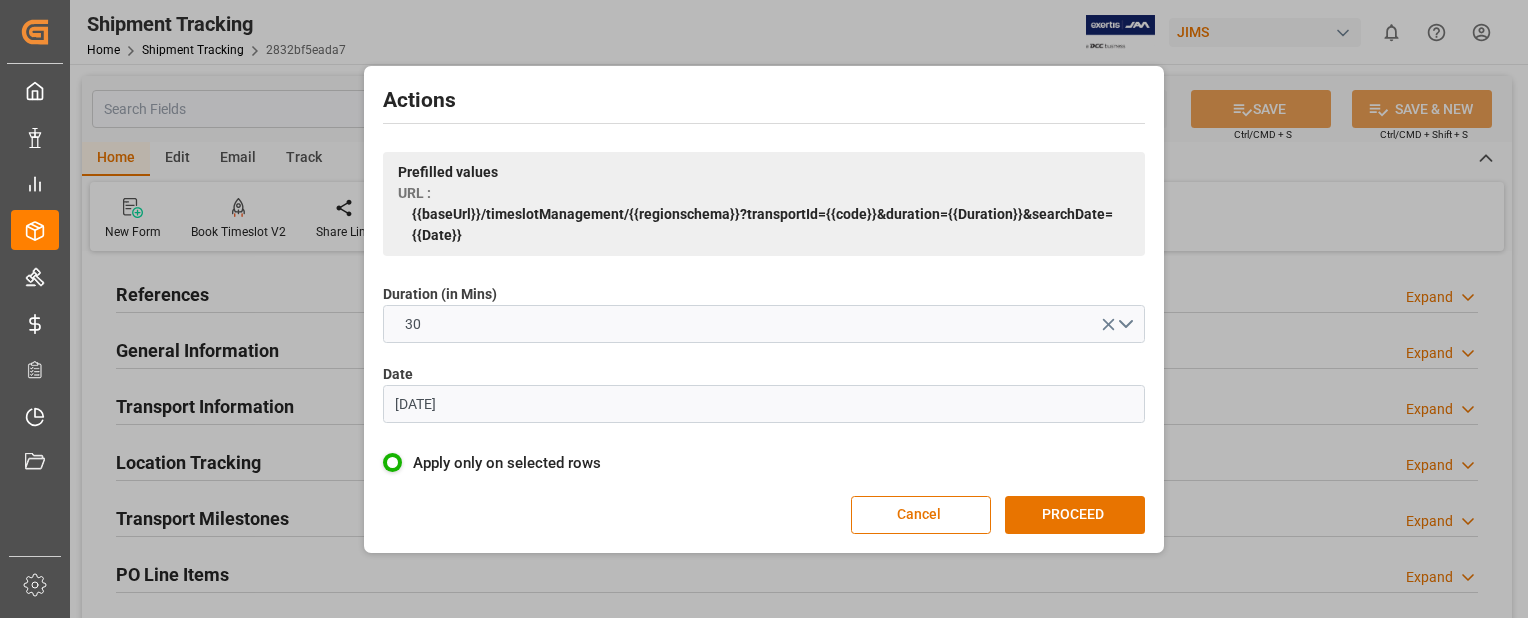 click on "07.06.2023" at bounding box center (764, 404) 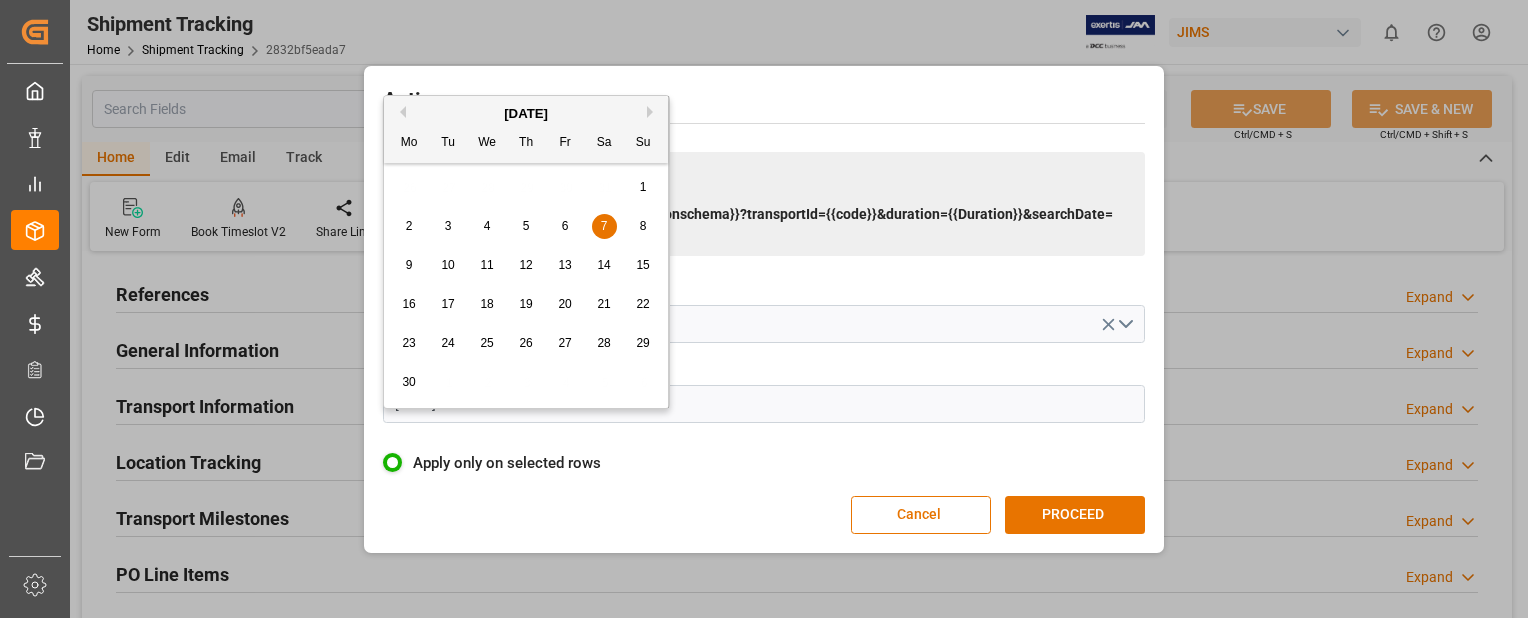 click on "Next Month" at bounding box center (653, 112) 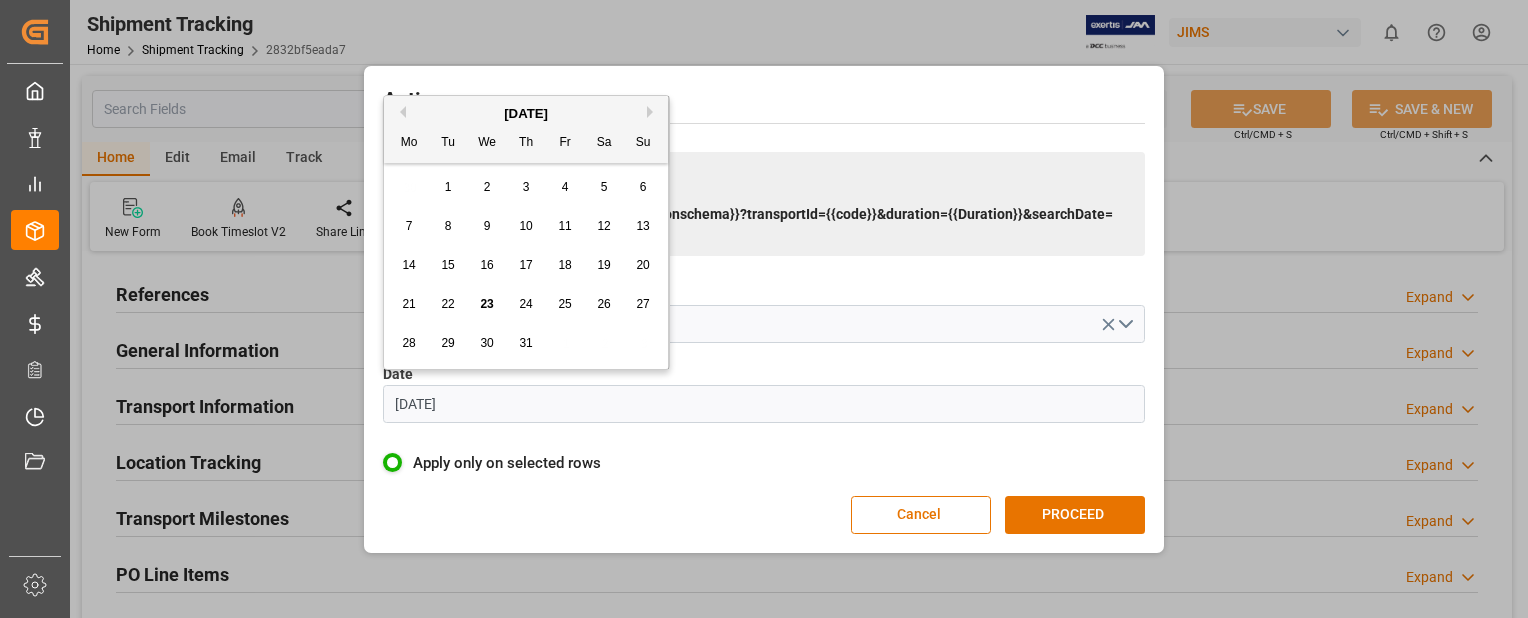 click on "25" at bounding box center (564, 304) 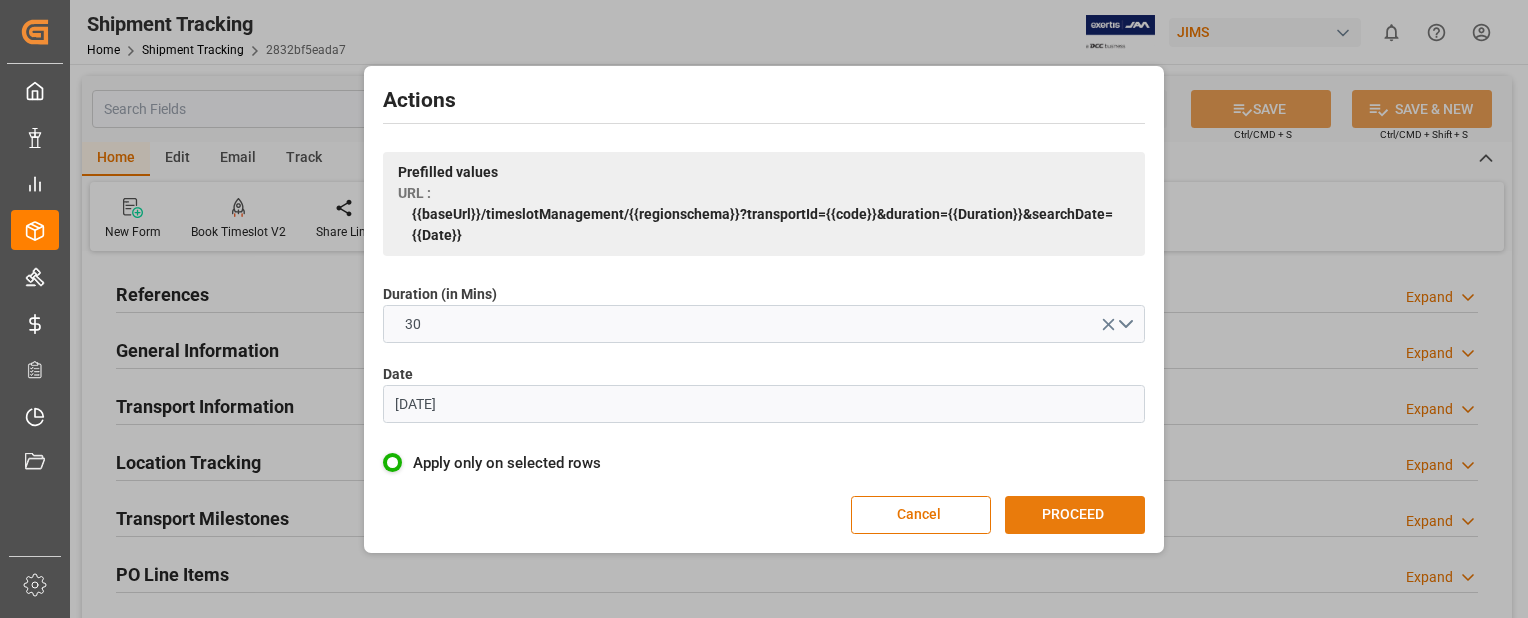 click on "PROCEED" at bounding box center (1075, 515) 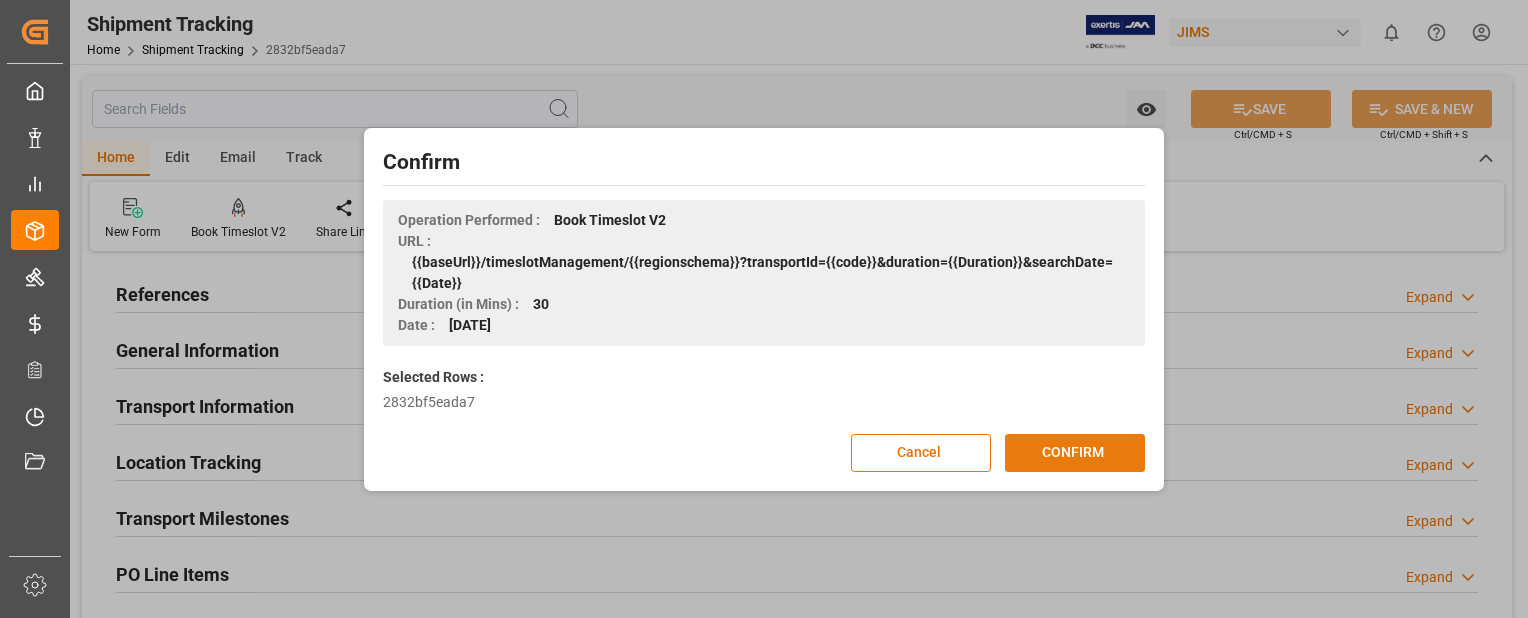click on "CONFIRM" at bounding box center (1075, 453) 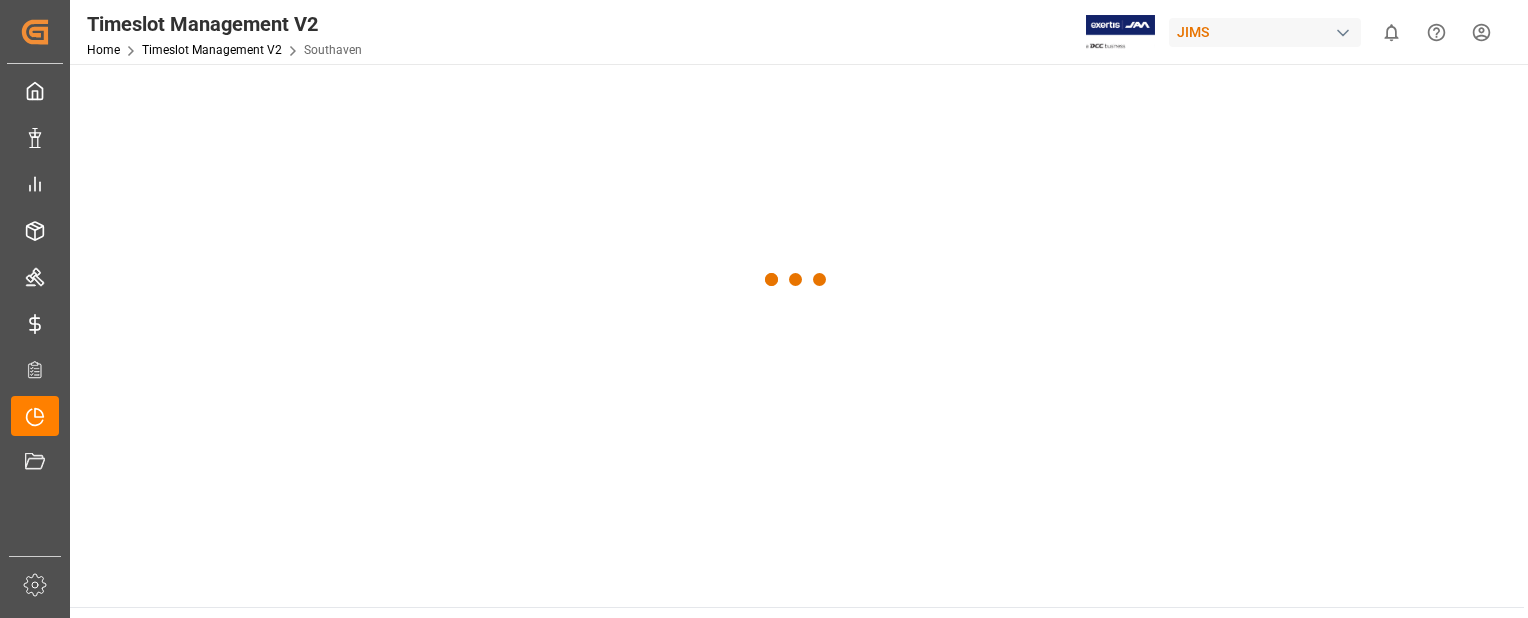 scroll, scrollTop: 0, scrollLeft: 0, axis: both 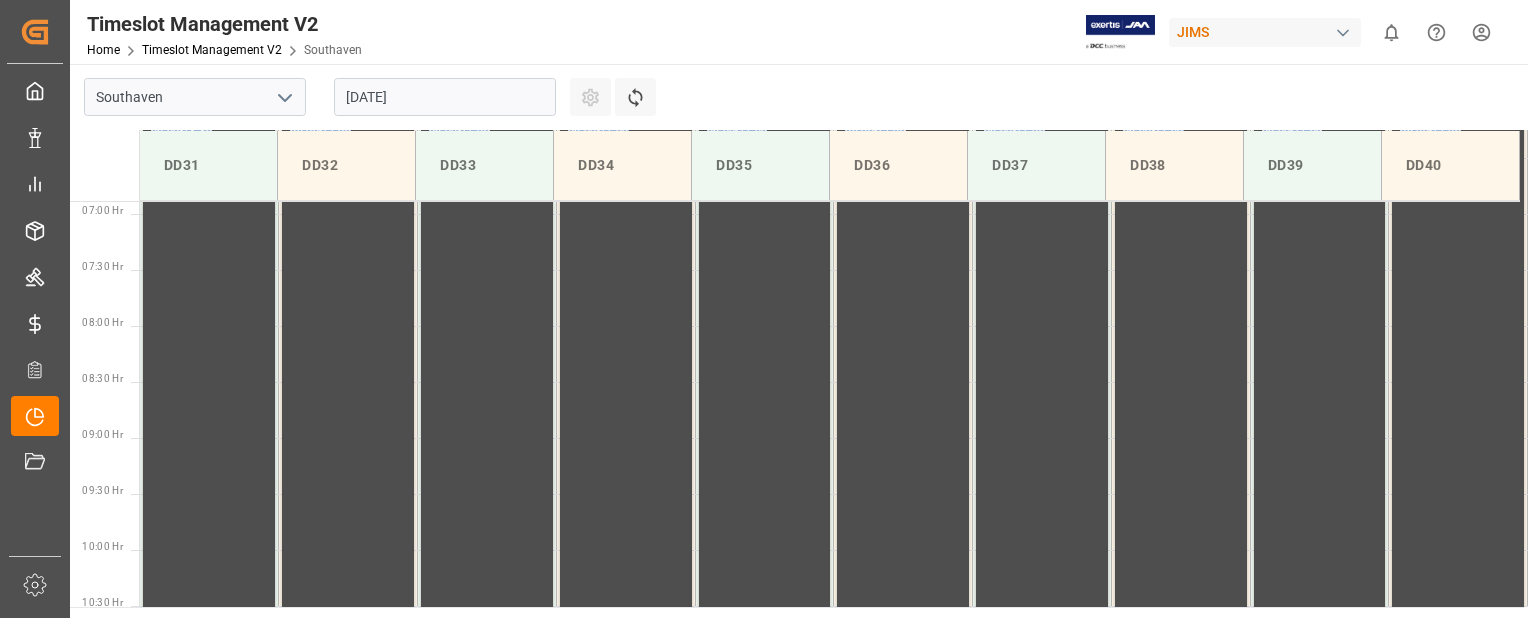 drag, startPoint x: 1527, startPoint y: 303, endPoint x: 1531, endPoint y: 235, distance: 68.117546 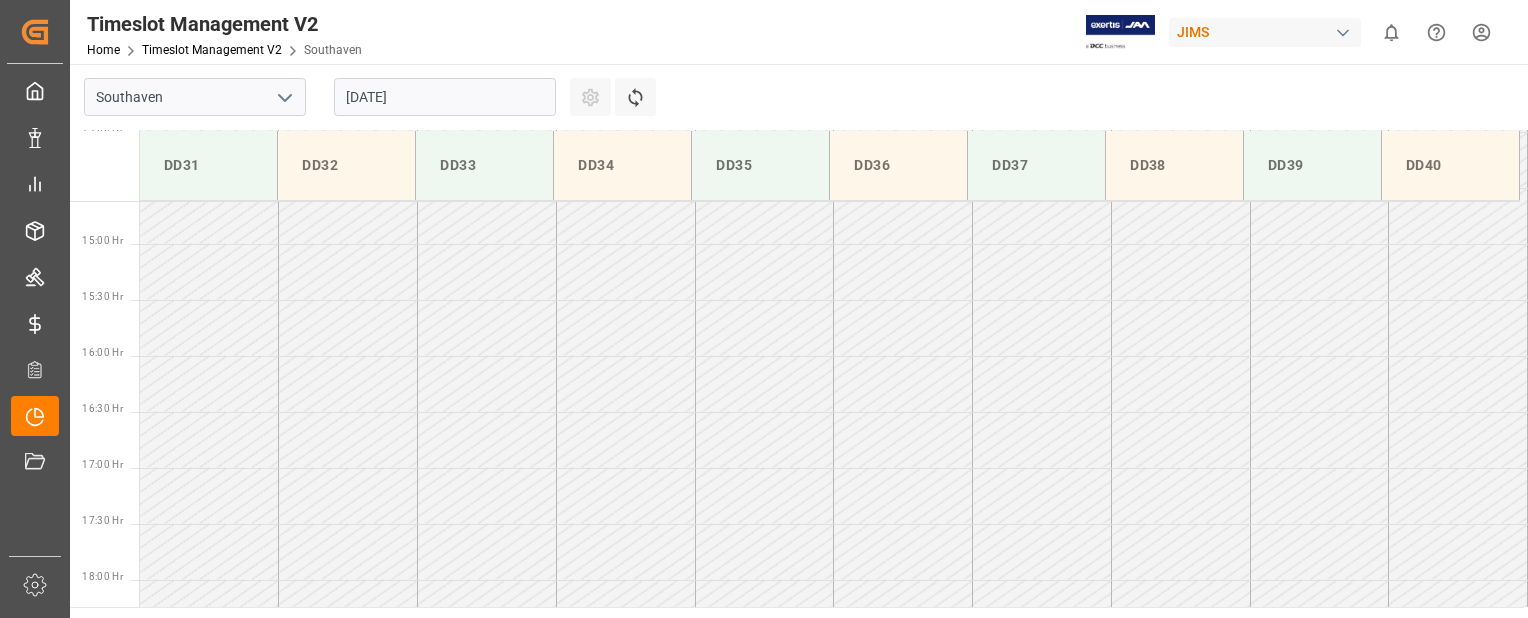 scroll, scrollTop: 1693, scrollLeft: 0, axis: vertical 